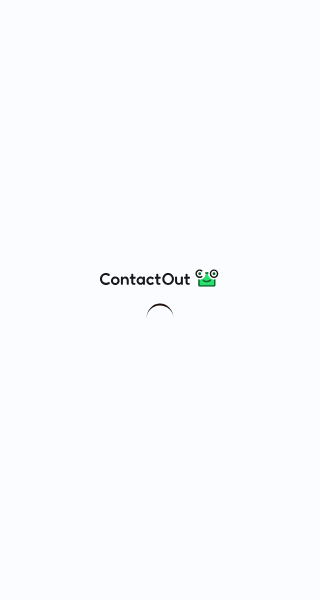 scroll, scrollTop: 0, scrollLeft: 0, axis: both 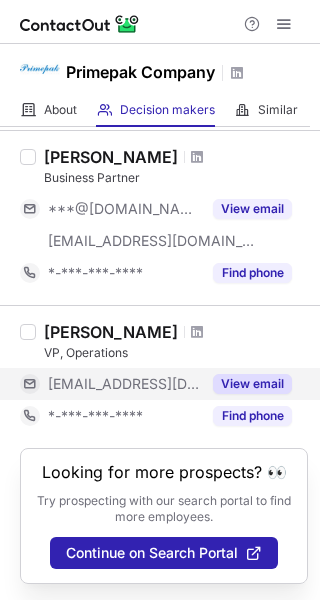 click on "View email" at bounding box center (246, 384) 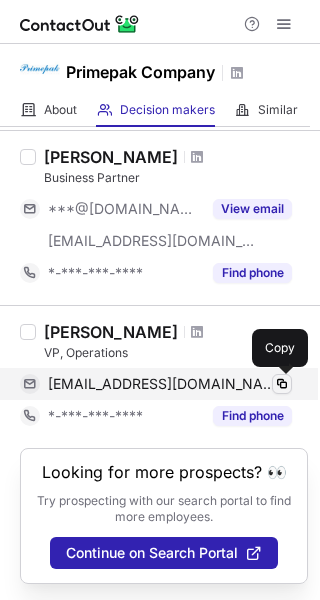 click at bounding box center [282, 384] 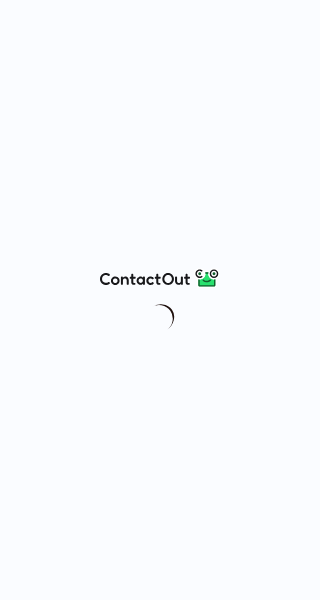scroll, scrollTop: 0, scrollLeft: 0, axis: both 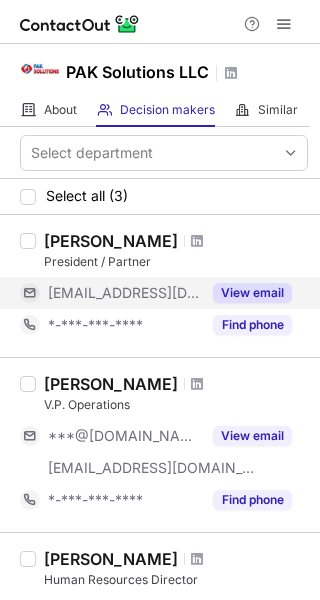 click on "View email" at bounding box center (252, 293) 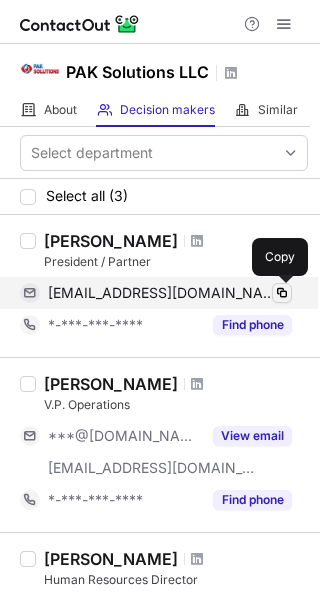 click at bounding box center (282, 293) 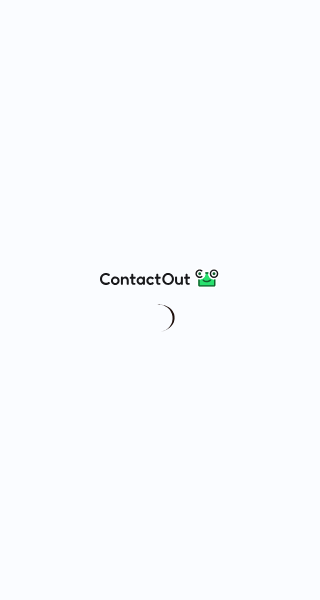 scroll, scrollTop: 0, scrollLeft: 0, axis: both 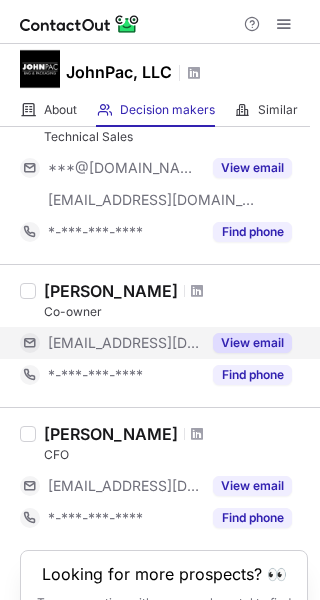 click on "View email" at bounding box center [252, 343] 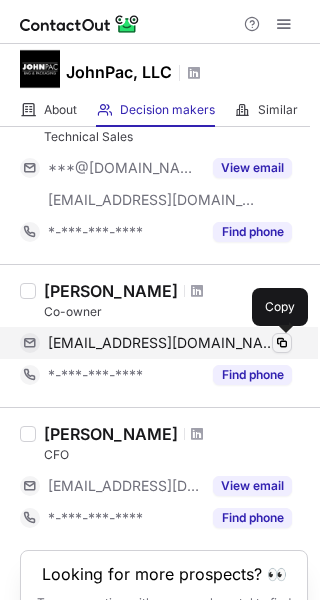 click at bounding box center [282, 343] 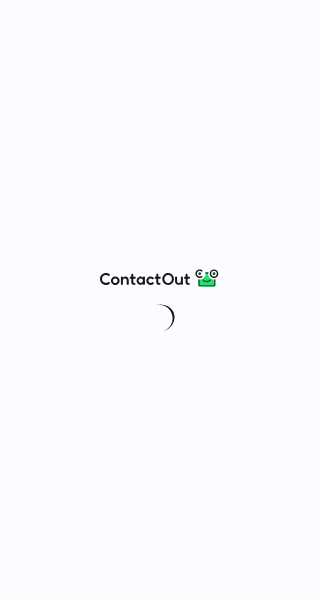scroll, scrollTop: 0, scrollLeft: 0, axis: both 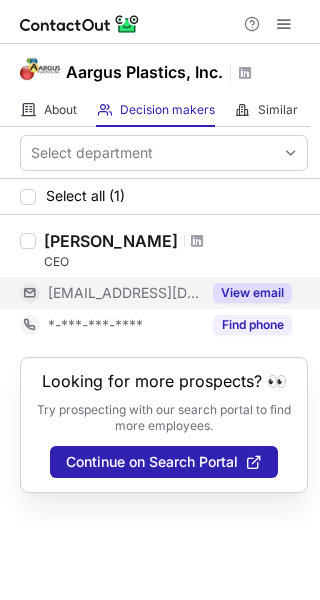 click on "View email" at bounding box center (252, 293) 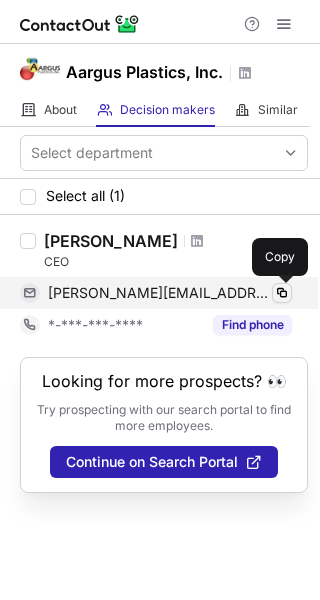 click at bounding box center [282, 293] 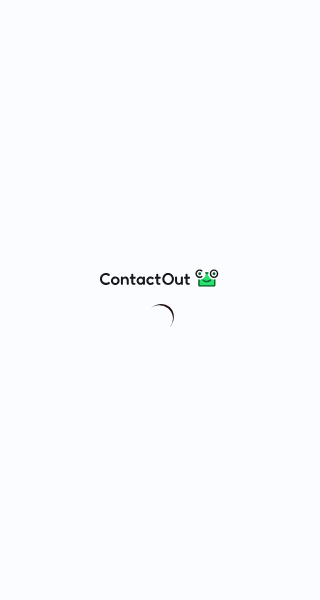 scroll, scrollTop: 0, scrollLeft: 0, axis: both 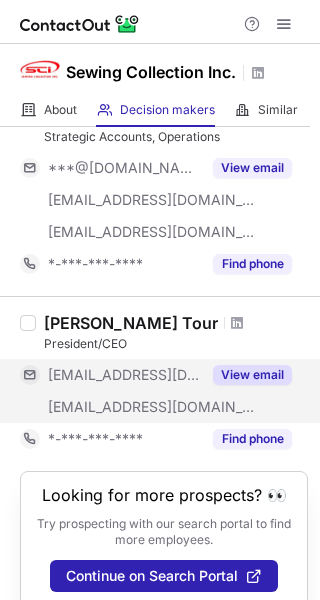 click on "View email" at bounding box center [246, 375] 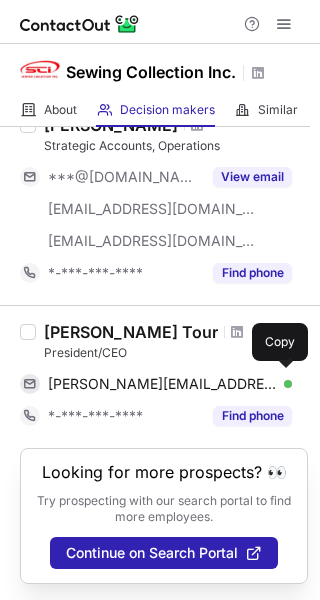 scroll, scrollTop: 291, scrollLeft: 0, axis: vertical 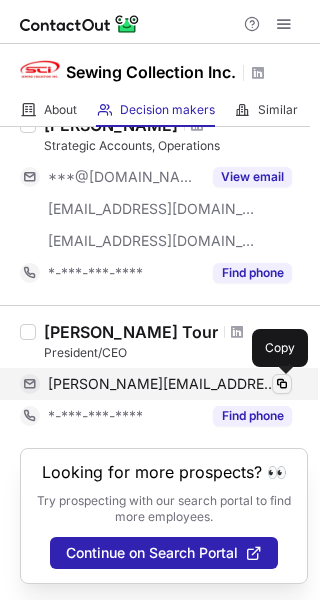 click at bounding box center (282, 384) 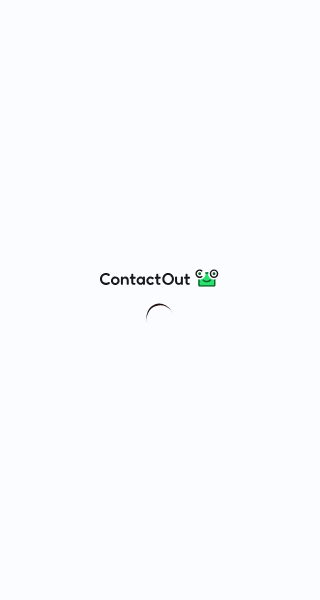 scroll, scrollTop: 0, scrollLeft: 0, axis: both 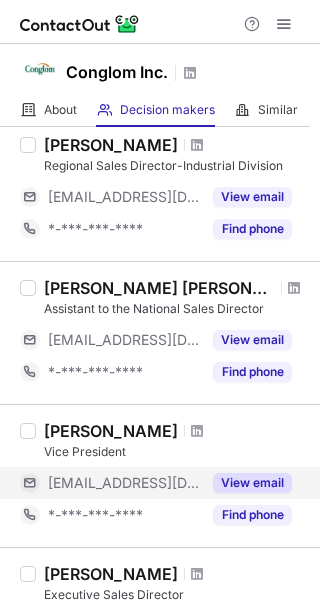 click on "View email" at bounding box center [252, 483] 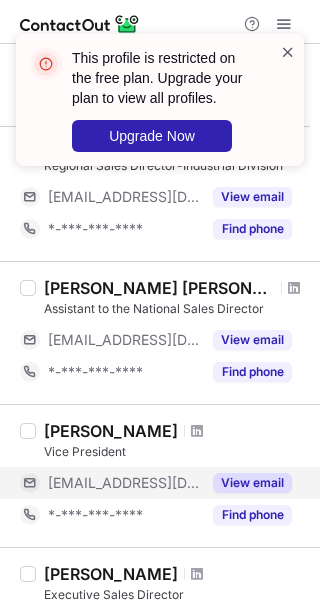 click at bounding box center (288, 52) 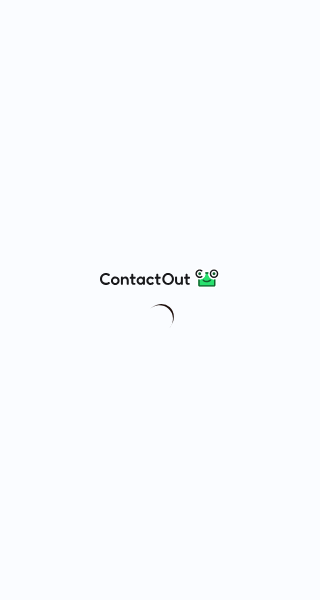 scroll, scrollTop: 0, scrollLeft: 0, axis: both 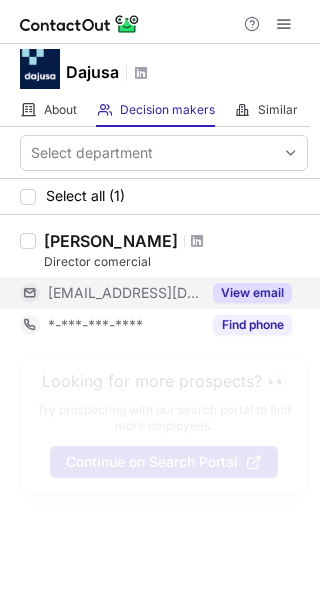 click on "View email" at bounding box center [252, 293] 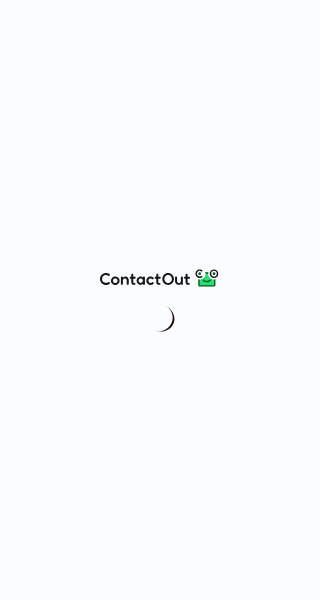 scroll, scrollTop: 0, scrollLeft: 0, axis: both 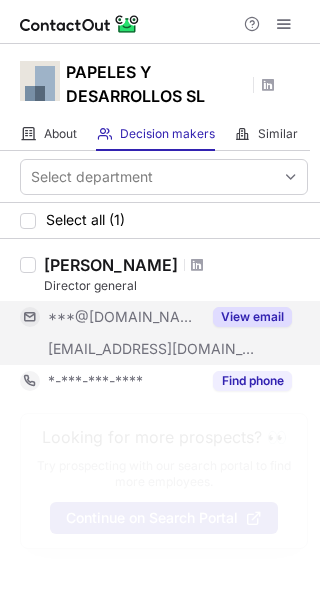 click on "View email" at bounding box center [252, 317] 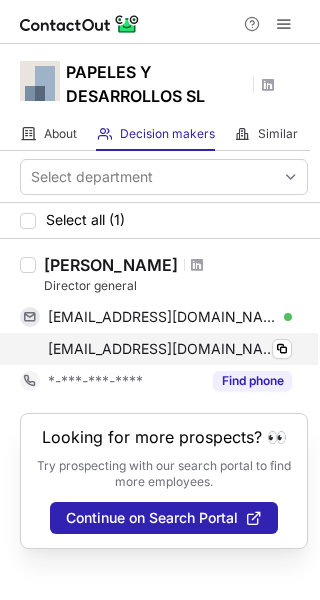 click on "bagras@paydes.es Verified Copy" at bounding box center [156, 349] 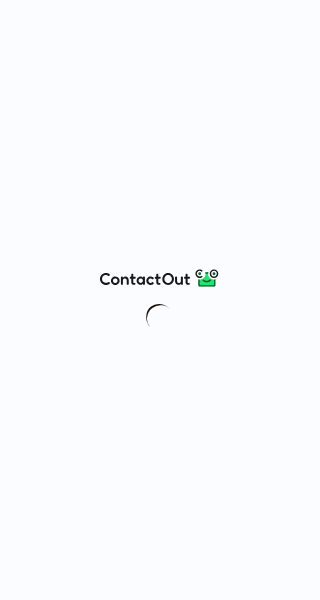 scroll, scrollTop: 0, scrollLeft: 0, axis: both 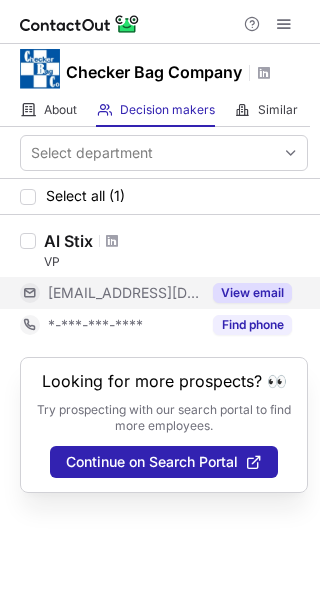 click on "View email" at bounding box center [252, 293] 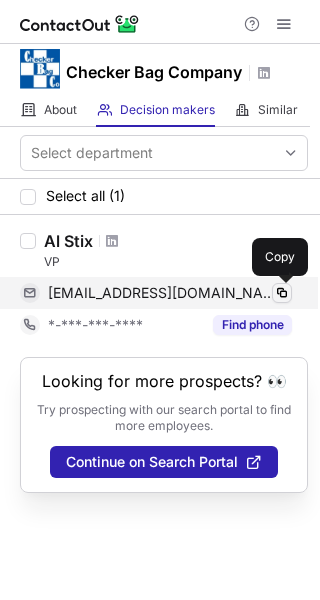 click at bounding box center (282, 293) 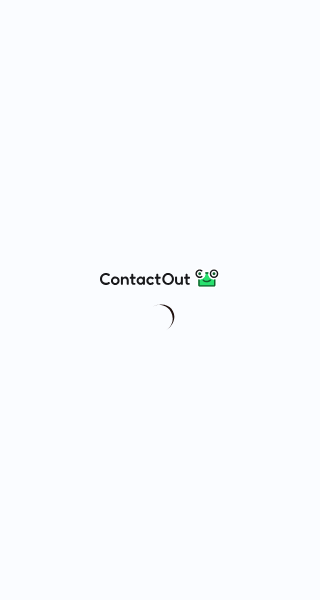 scroll, scrollTop: 0, scrollLeft: 0, axis: both 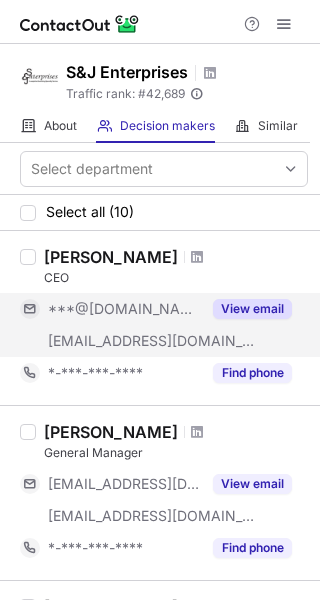 click on "View email" at bounding box center [252, 309] 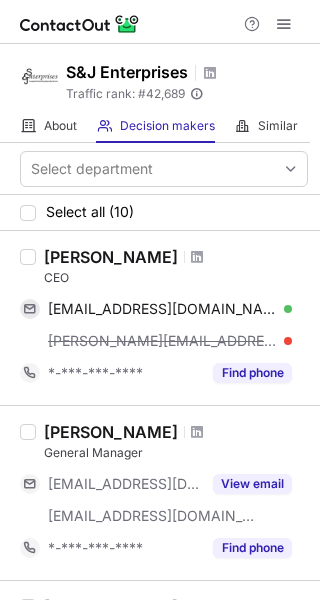 click on "judy@espwebsite.com" at bounding box center (170, 341) 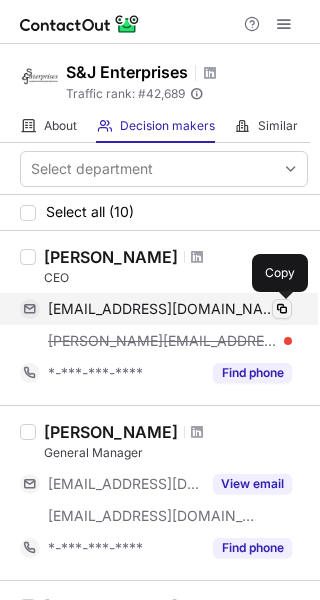 click at bounding box center [282, 309] 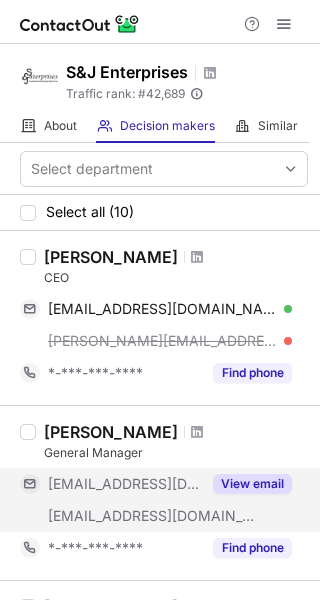 click on "View email" at bounding box center [252, 484] 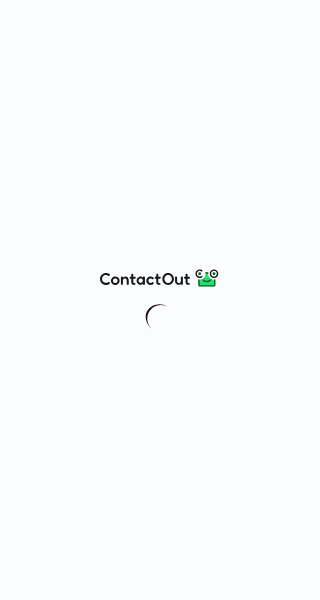 scroll, scrollTop: 0, scrollLeft: 0, axis: both 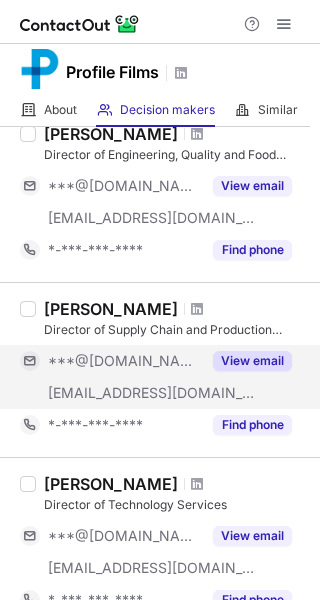 click on "View email" at bounding box center [252, 361] 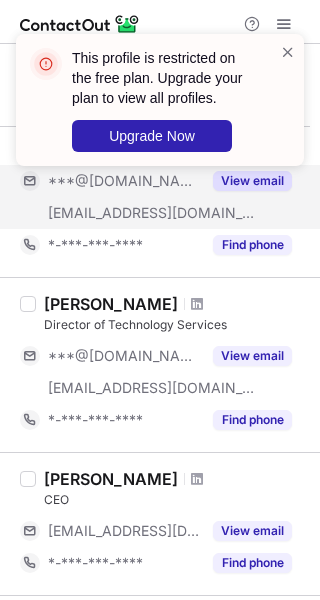 scroll, scrollTop: 800, scrollLeft: 0, axis: vertical 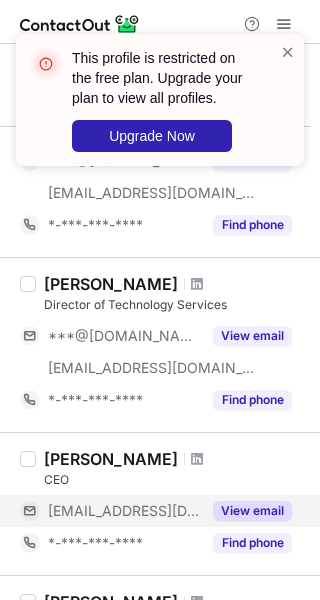 click on "View email" at bounding box center [246, 511] 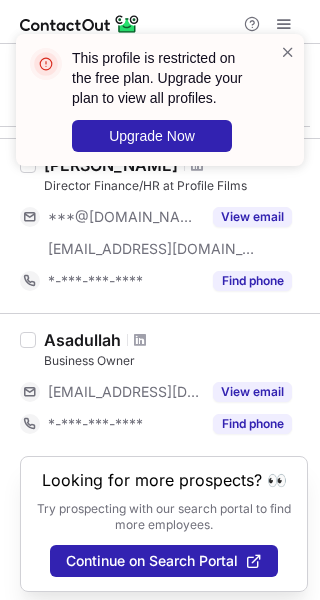 scroll, scrollTop: 1388, scrollLeft: 0, axis: vertical 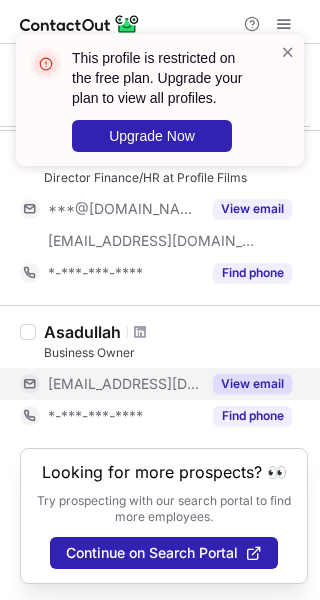 click on "View email" at bounding box center (252, 384) 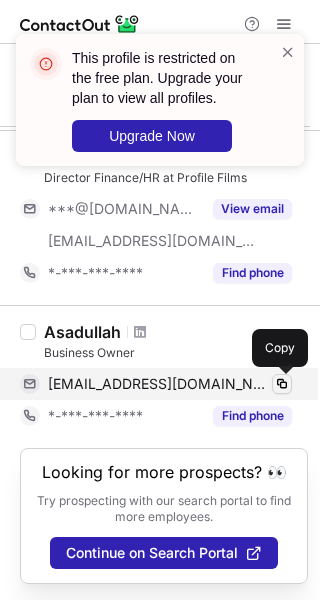 click at bounding box center [282, 384] 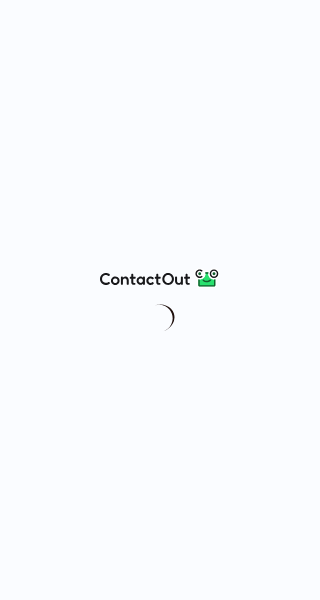 scroll, scrollTop: 0, scrollLeft: 0, axis: both 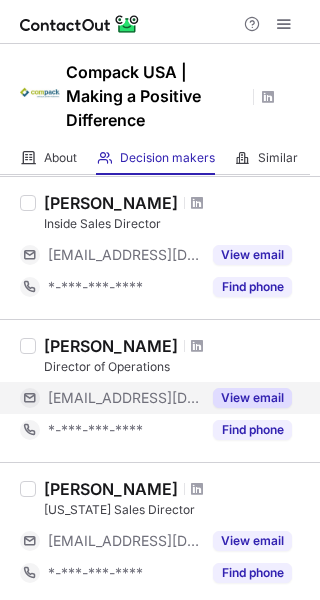 click on "View email" at bounding box center (252, 398) 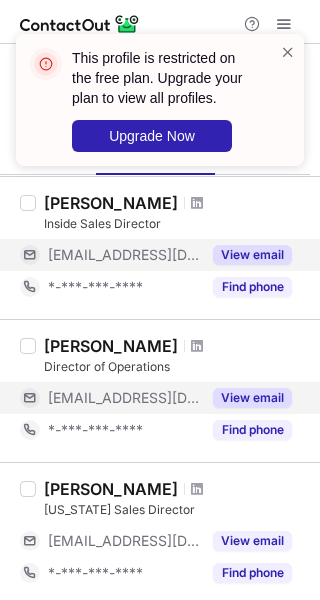 click on "View email" at bounding box center [252, 255] 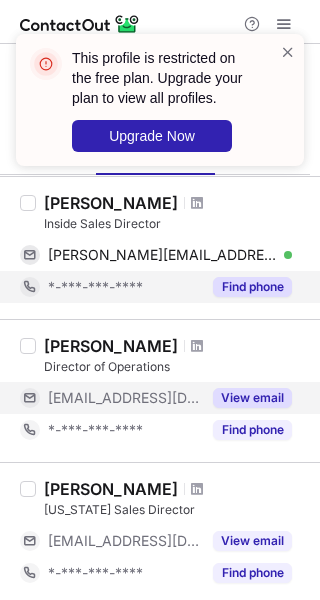 scroll, scrollTop: 386, scrollLeft: 0, axis: vertical 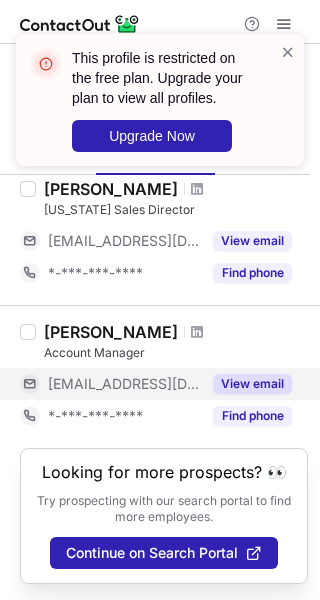 click on "View email" at bounding box center (252, 384) 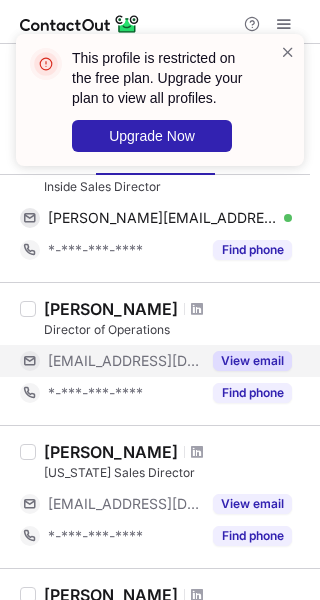 scroll, scrollTop: 386, scrollLeft: 0, axis: vertical 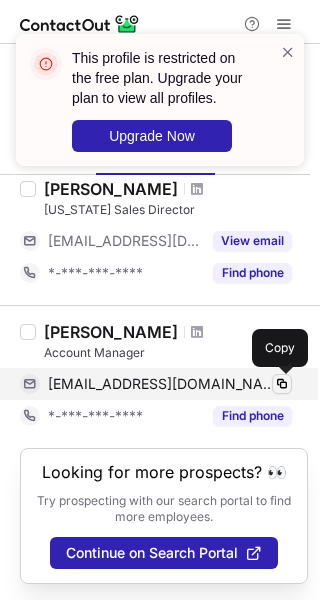 click at bounding box center [282, 384] 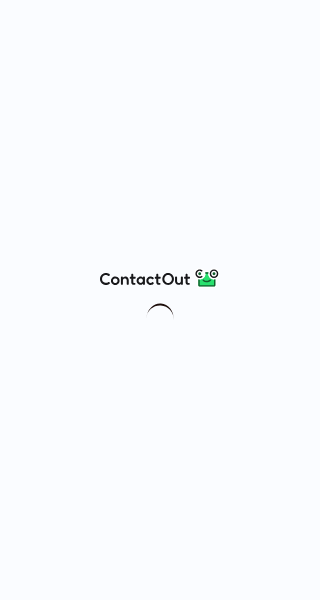 scroll, scrollTop: 0, scrollLeft: 0, axis: both 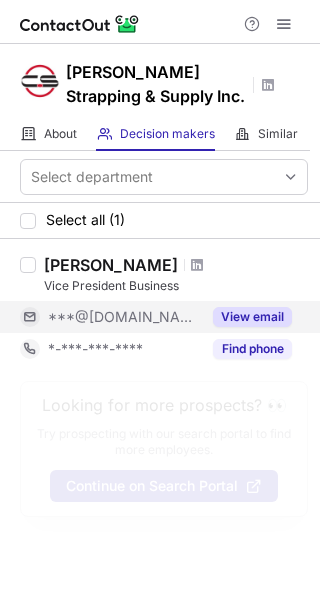 click on "View email" at bounding box center [252, 317] 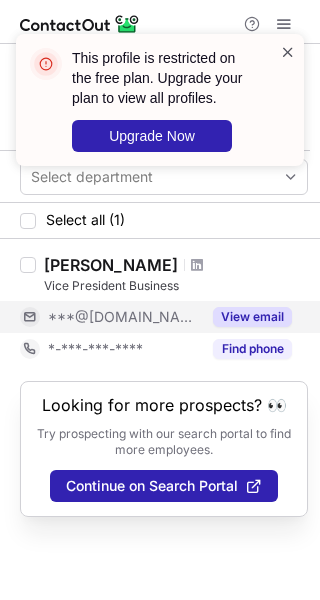 click at bounding box center (288, 52) 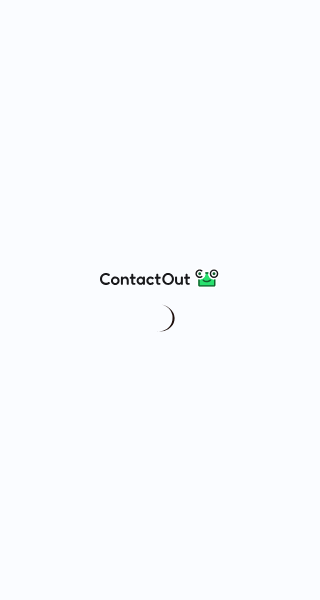 scroll, scrollTop: 0, scrollLeft: 0, axis: both 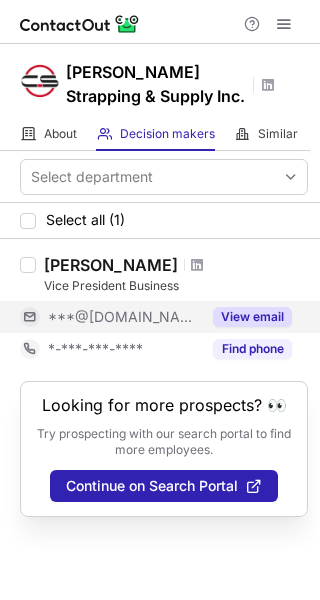 click on "View email" at bounding box center [252, 317] 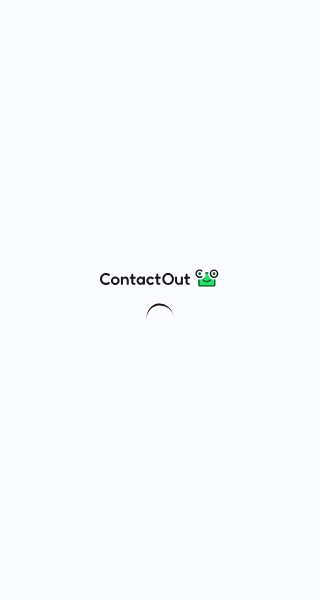 scroll, scrollTop: 0, scrollLeft: 0, axis: both 